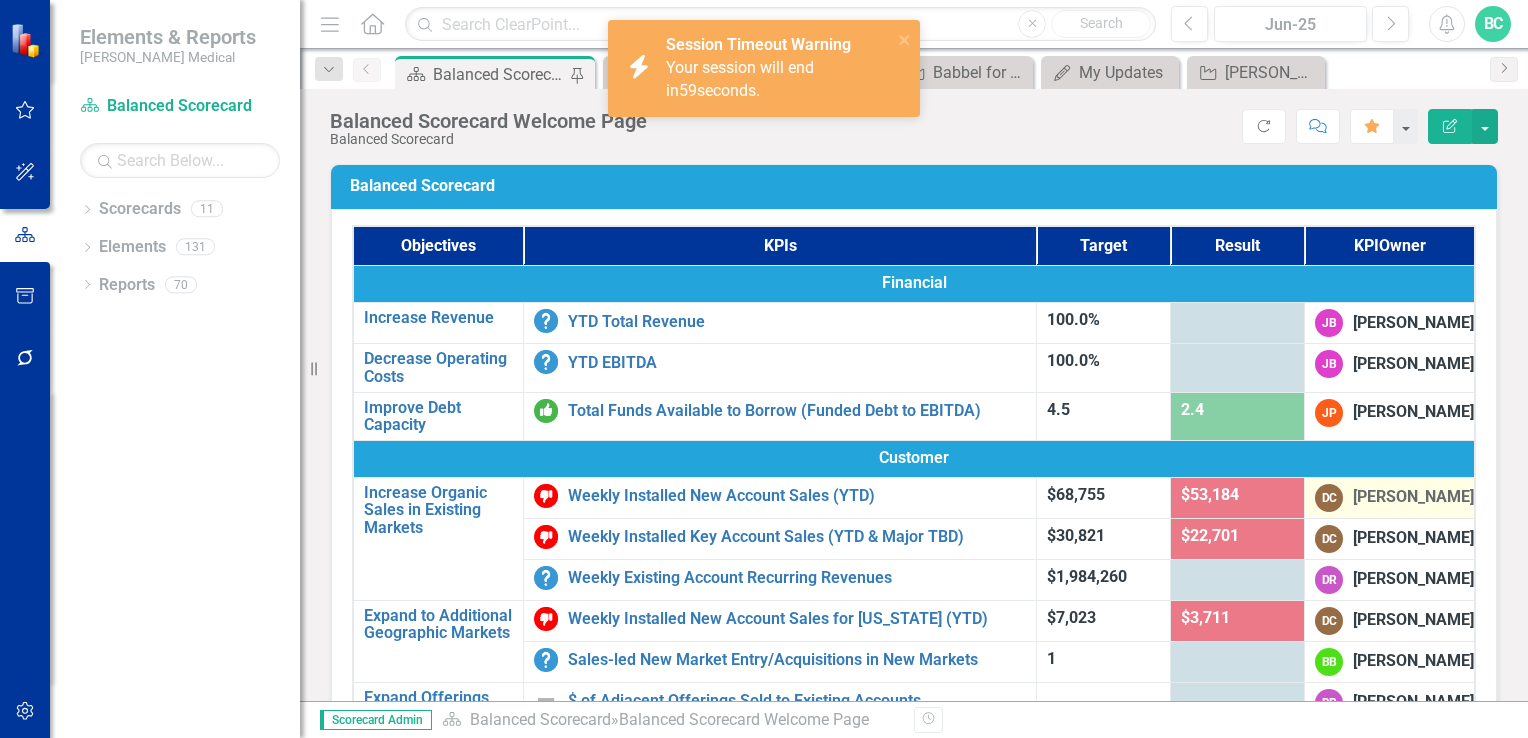 scroll, scrollTop: 0, scrollLeft: 0, axis: both 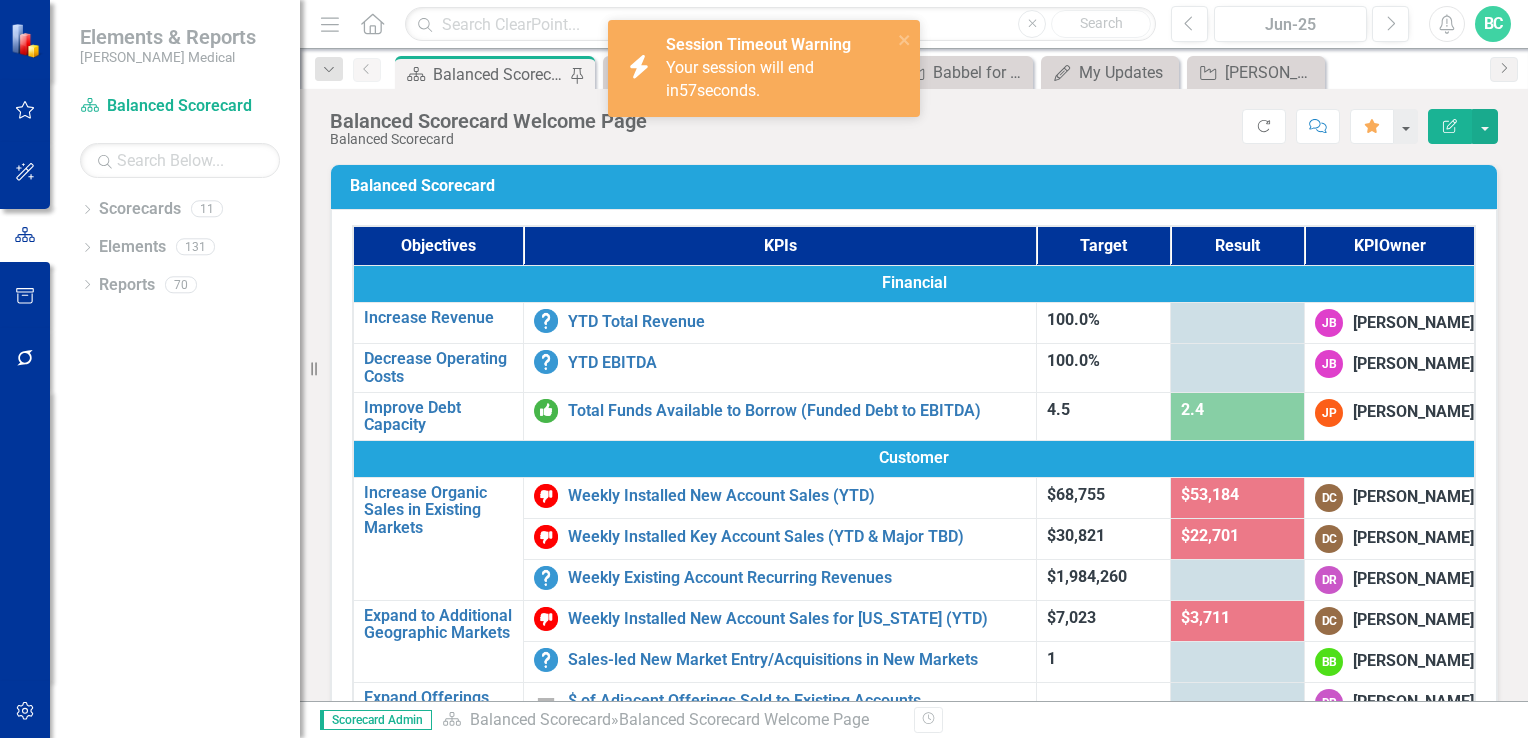 click on "icon.bolt Session Timeout Warning
Your session will end in  57  seconds." at bounding box center (764, 76) 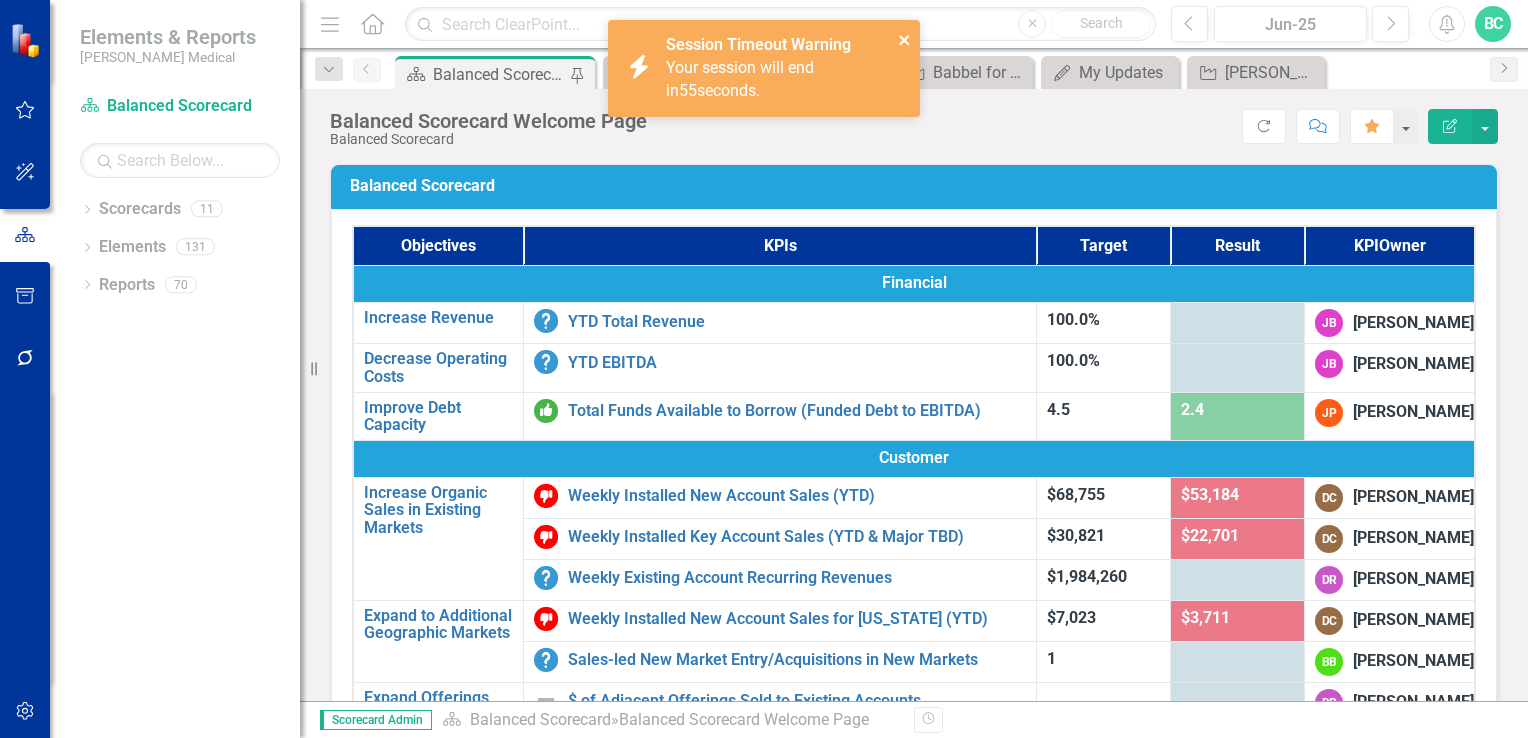 click 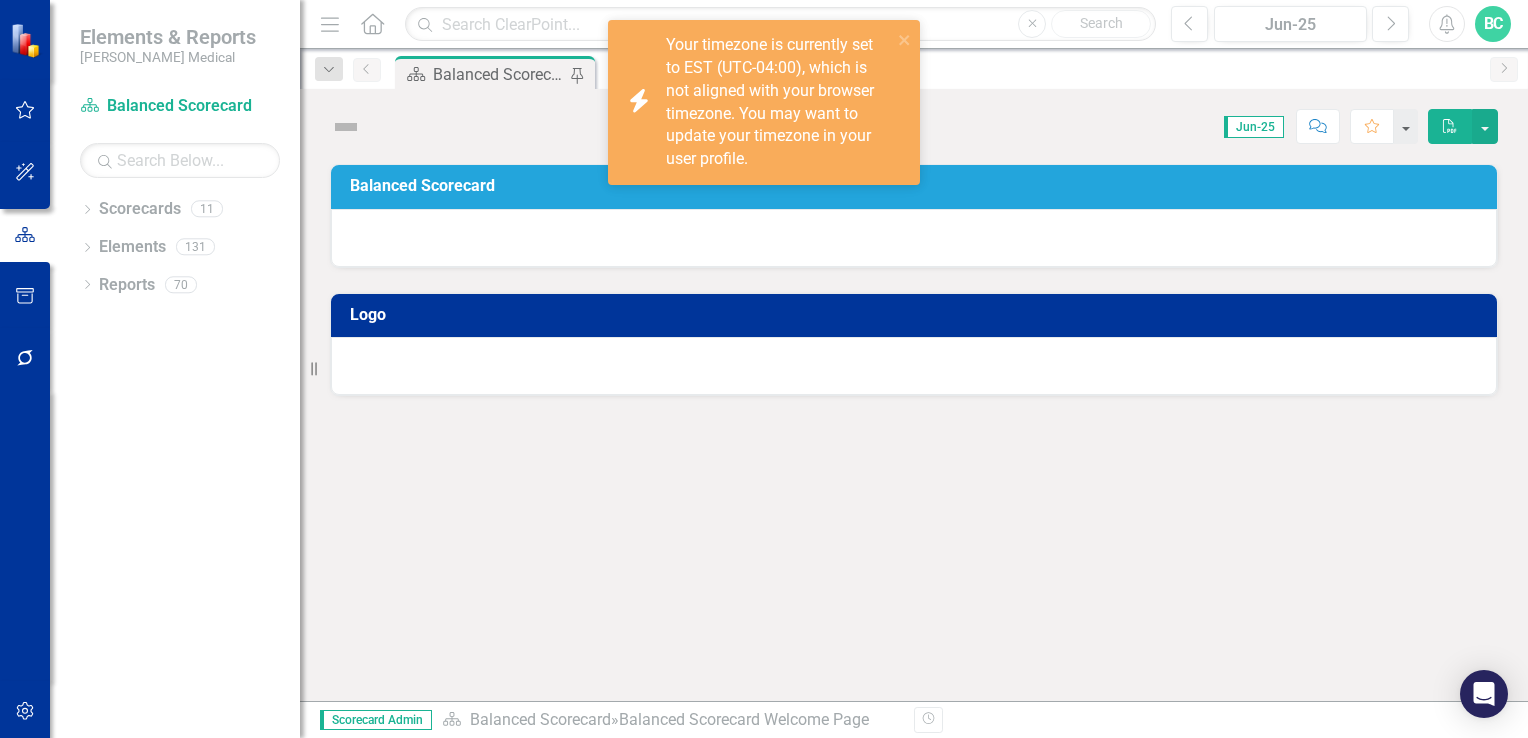 scroll, scrollTop: 0, scrollLeft: 0, axis: both 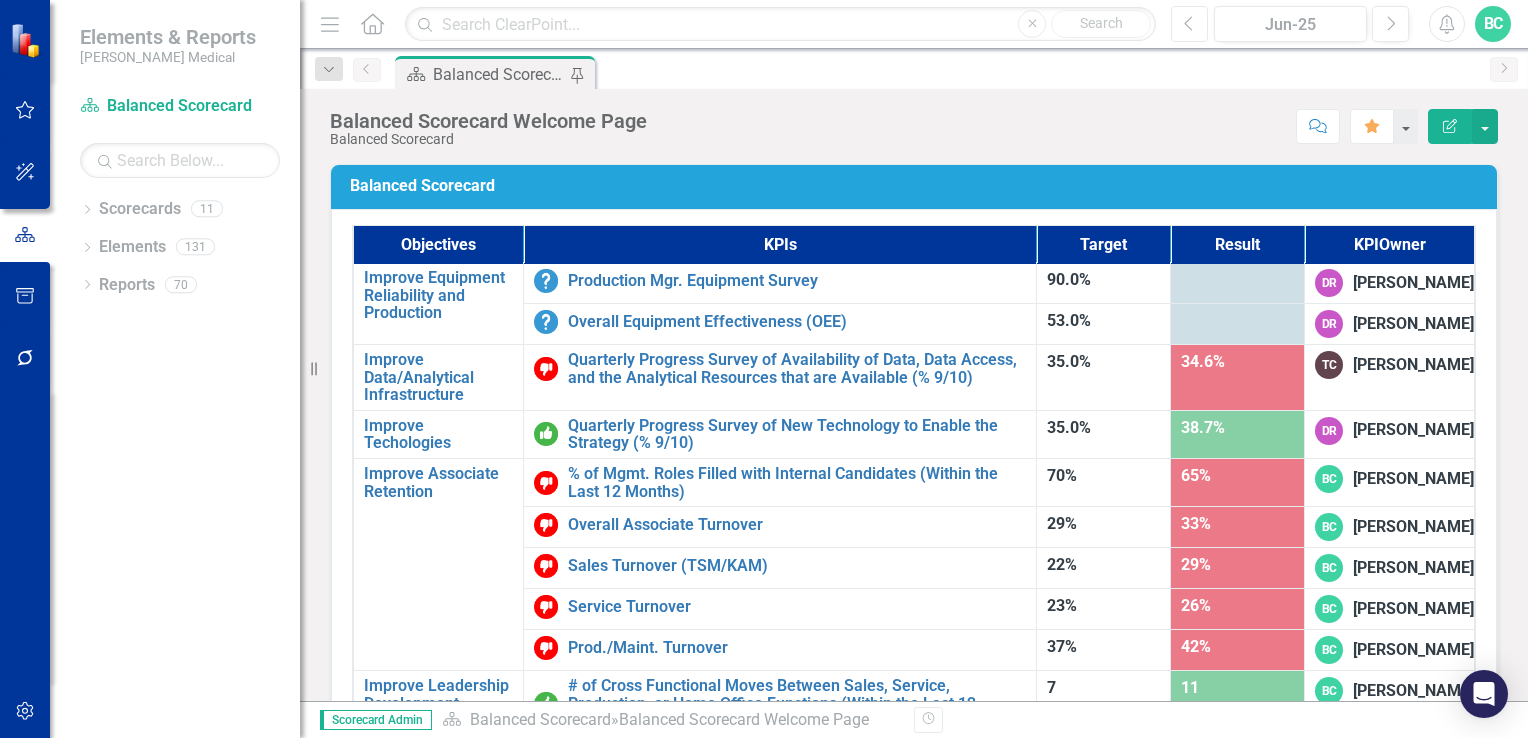 click on "Previous" 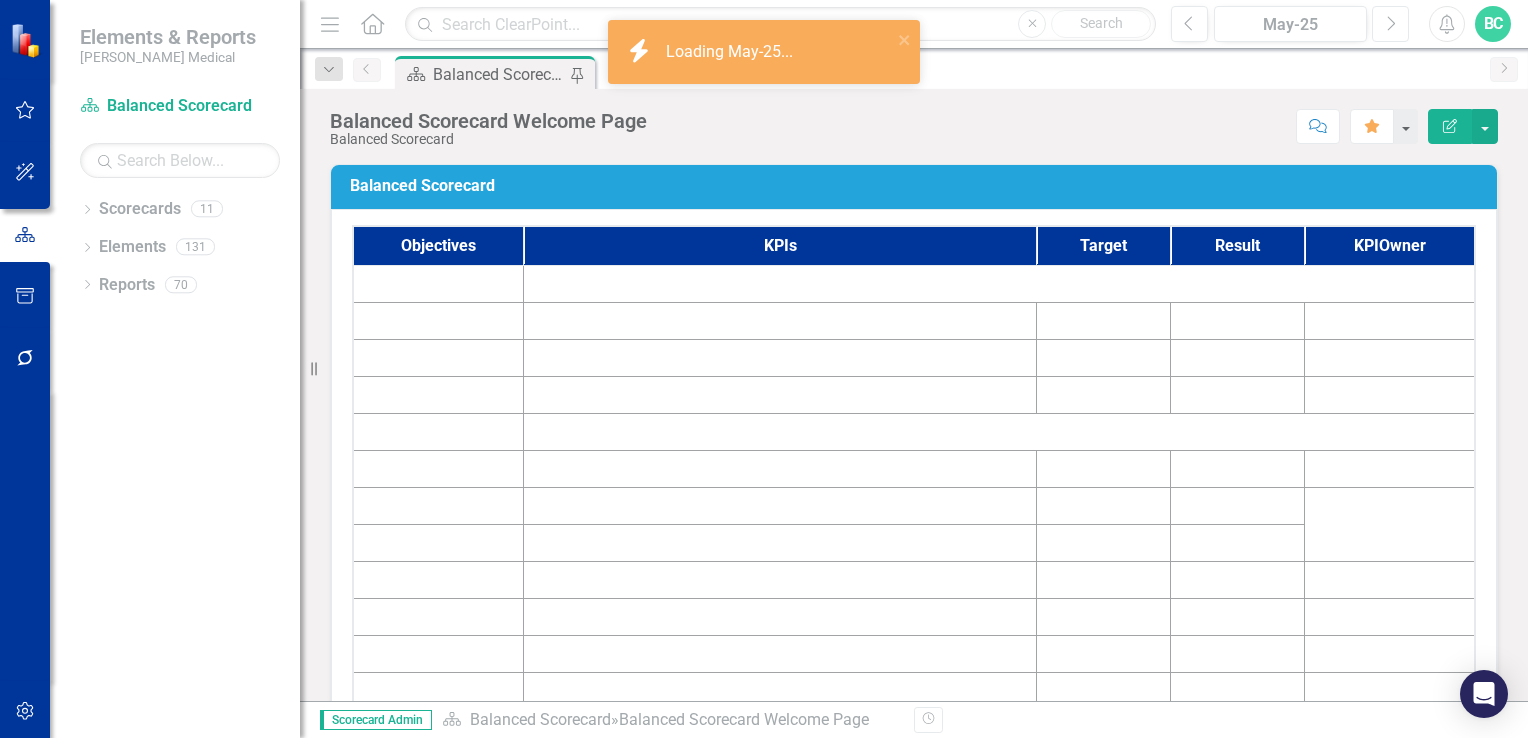 click 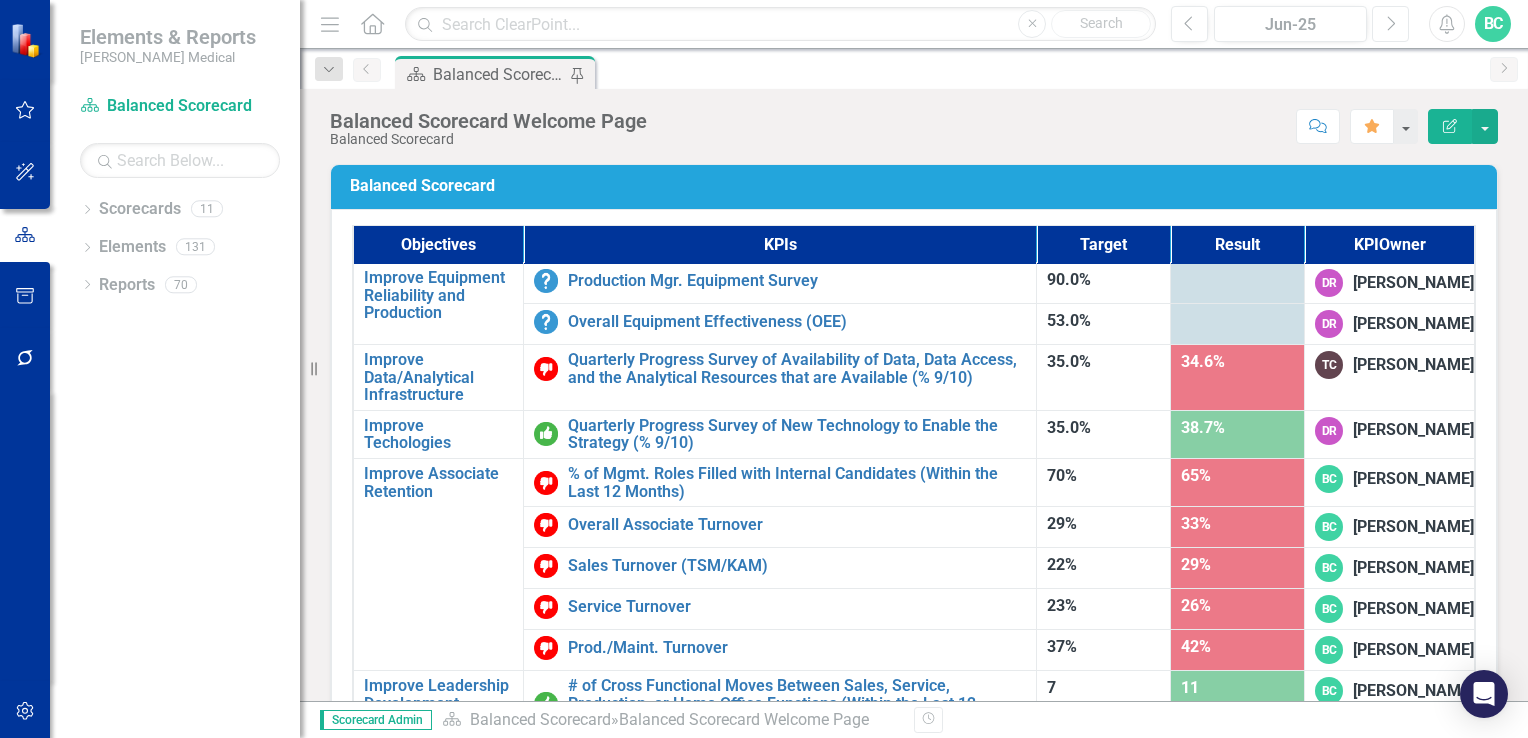 scroll, scrollTop: 1248, scrollLeft: 0, axis: vertical 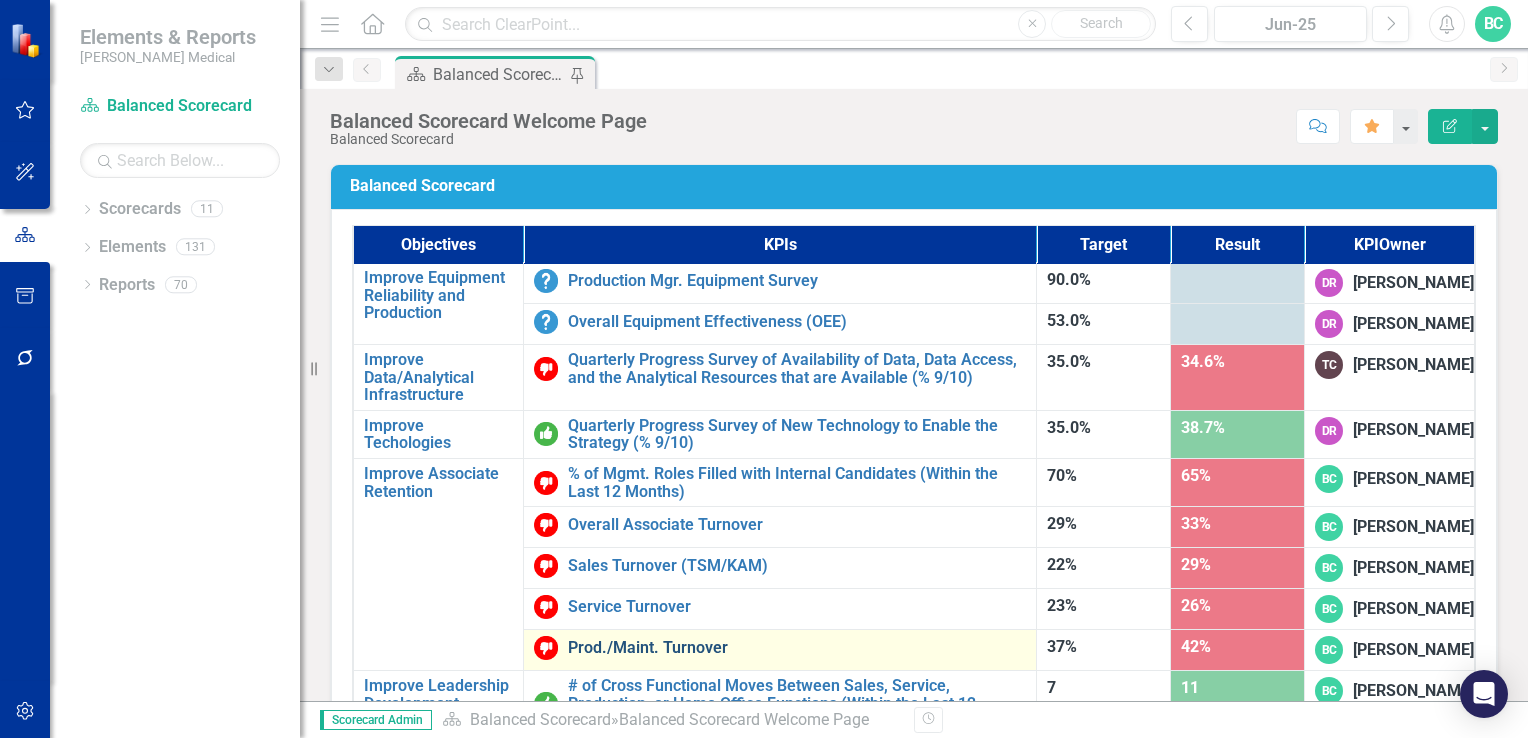 click on "Prod./Maint. Turnover" at bounding box center (797, 648) 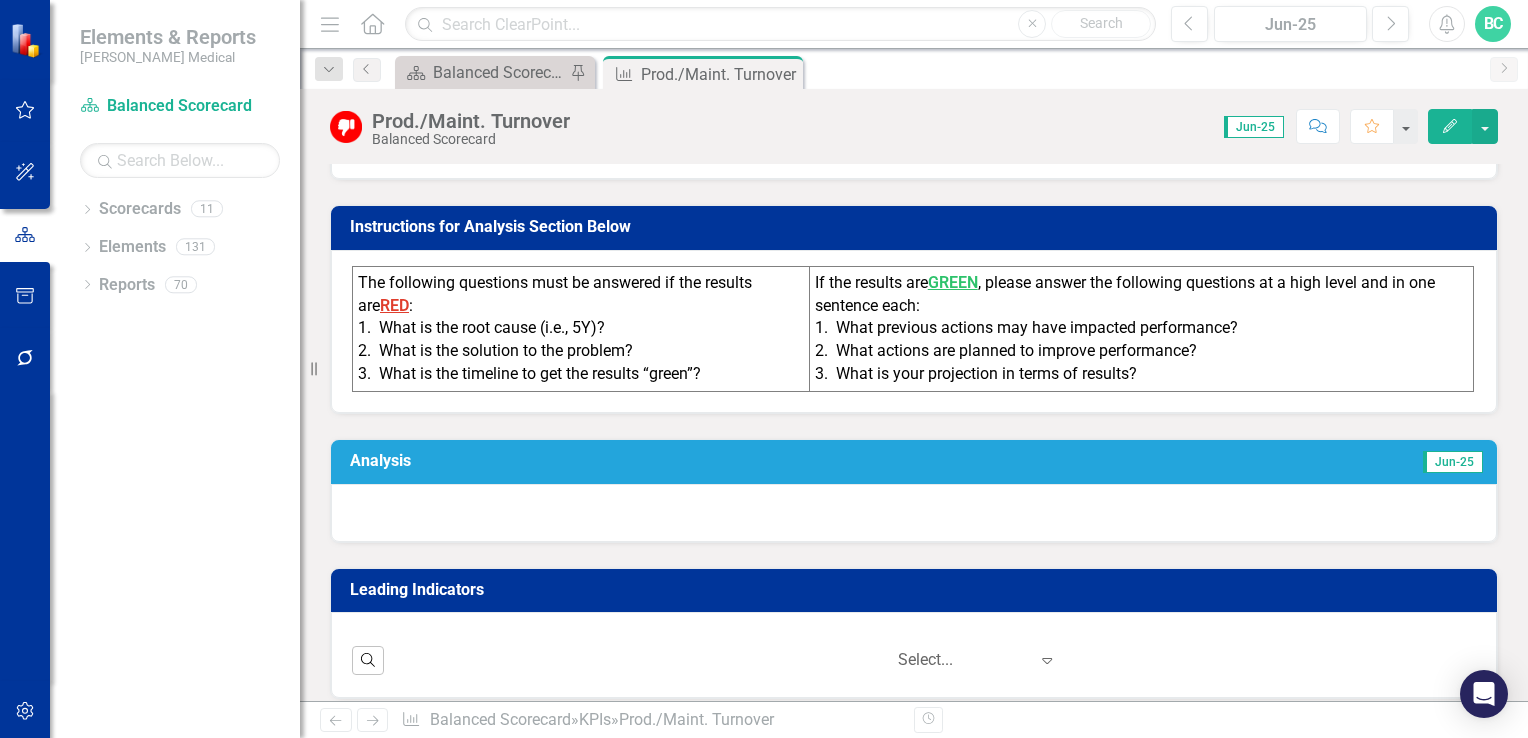 scroll, scrollTop: 515, scrollLeft: 0, axis: vertical 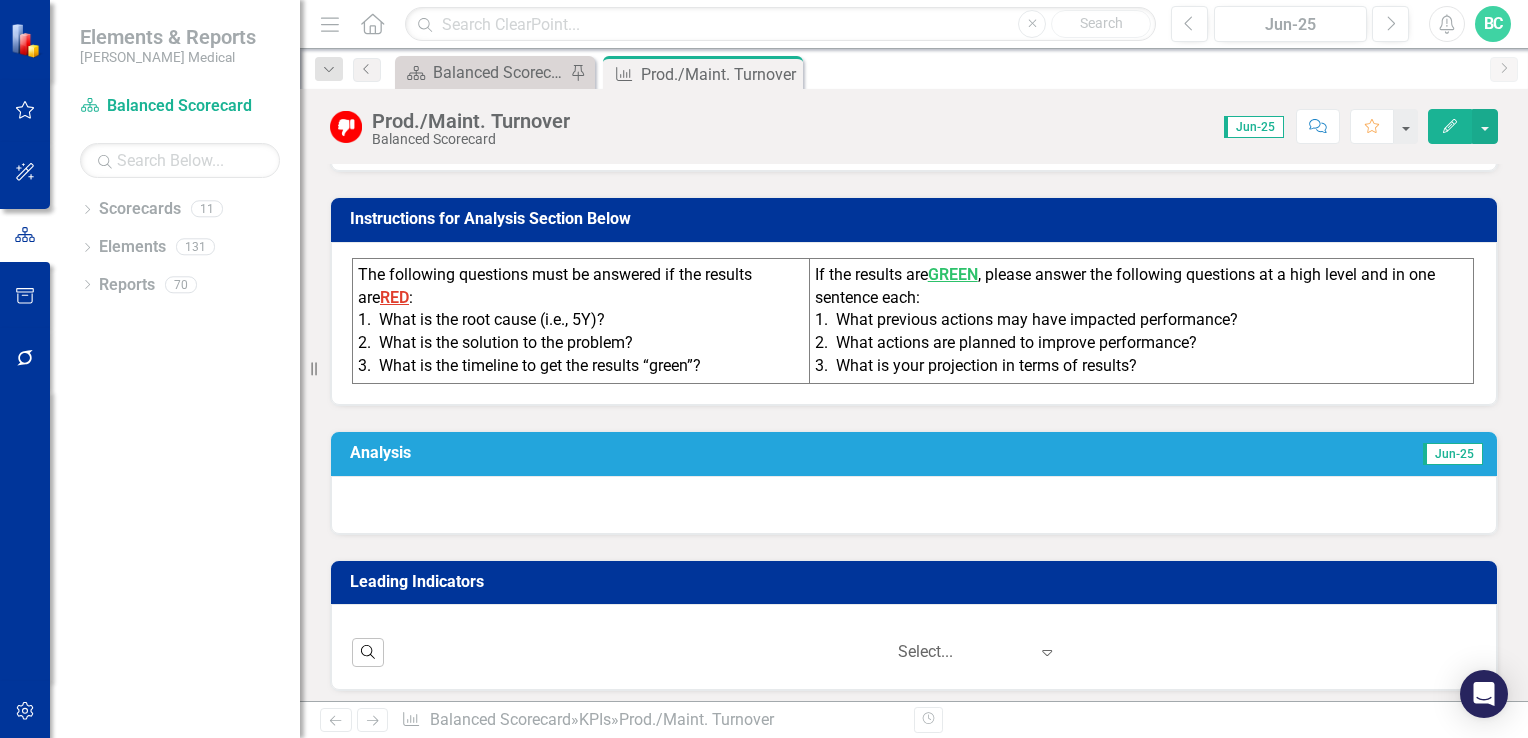 click on "Edit" 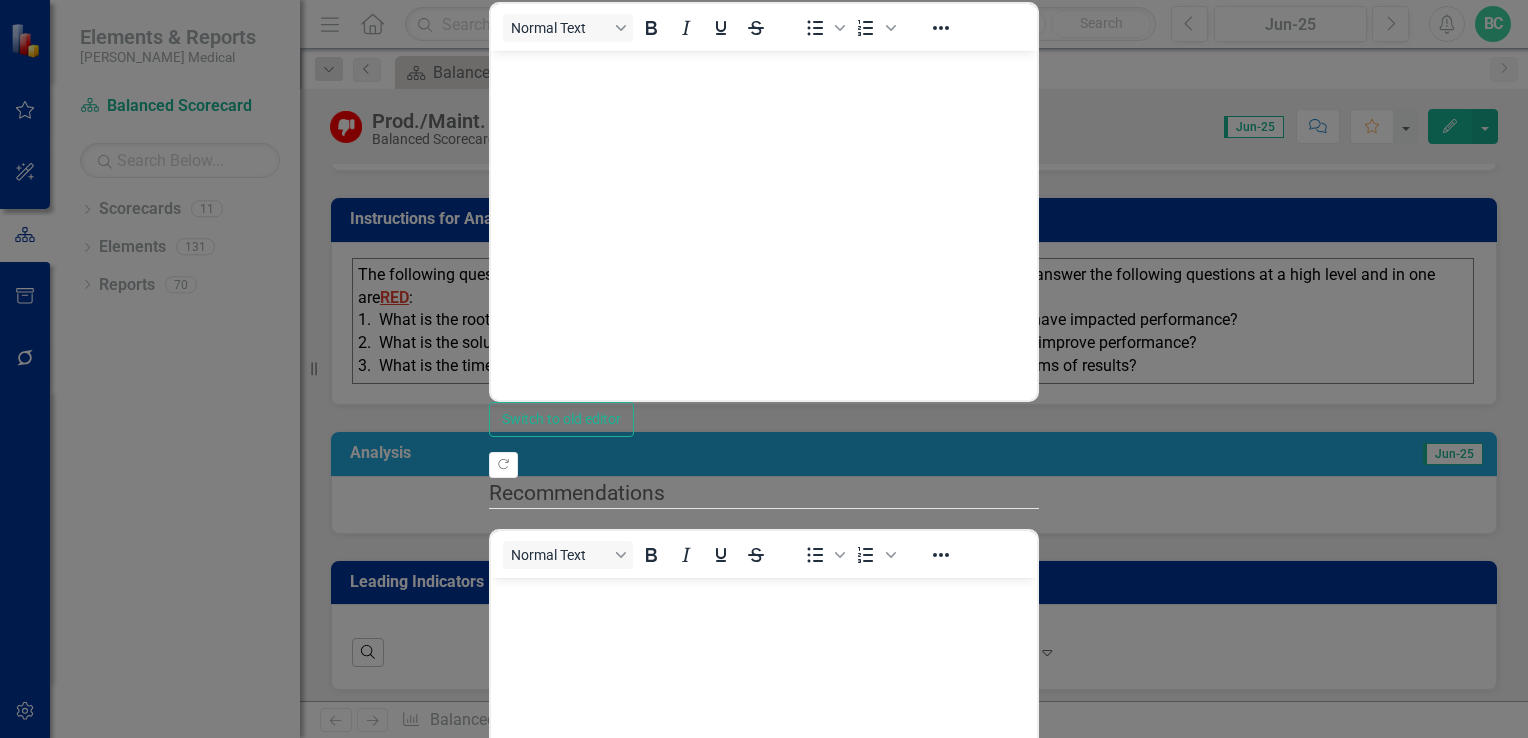 scroll, scrollTop: 0, scrollLeft: 0, axis: both 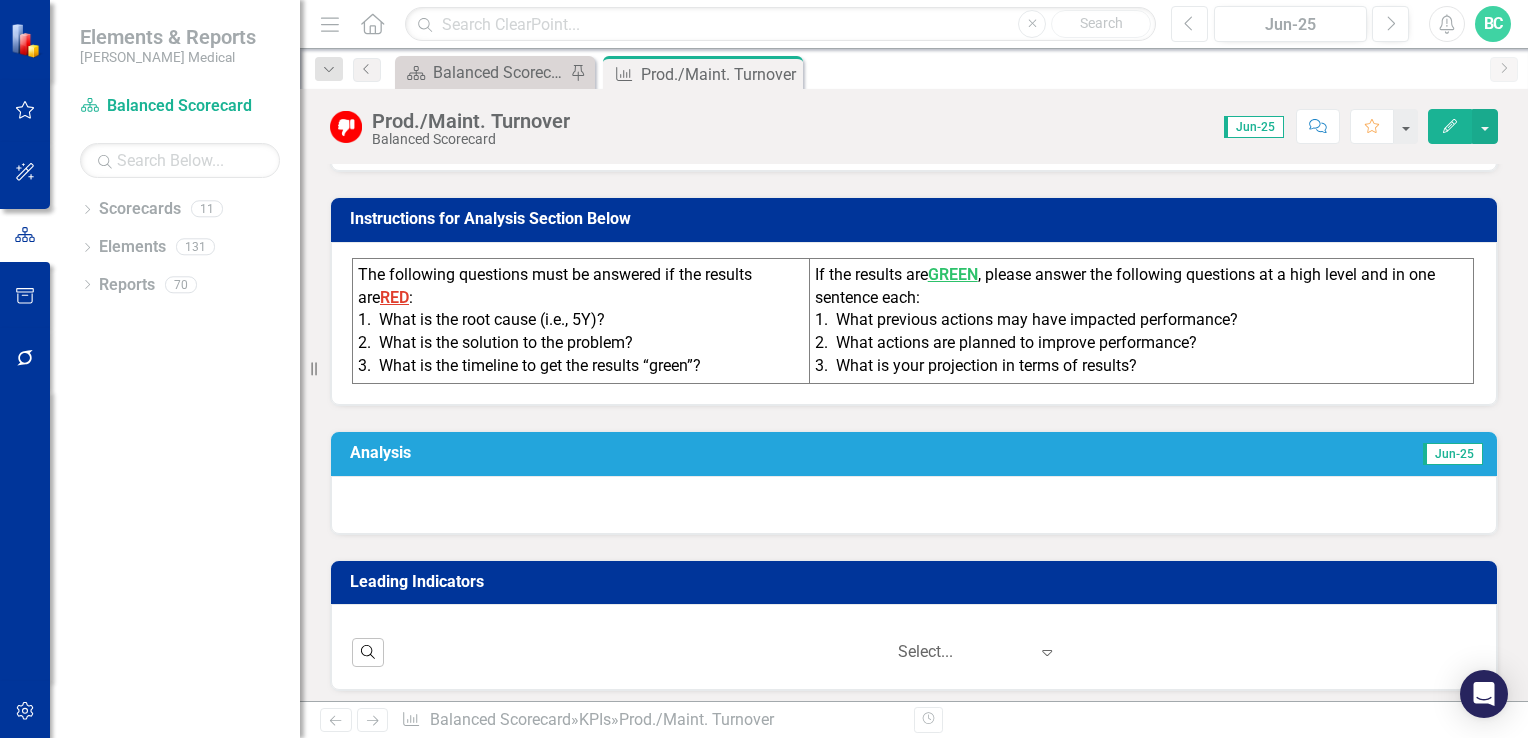 click on "Previous" 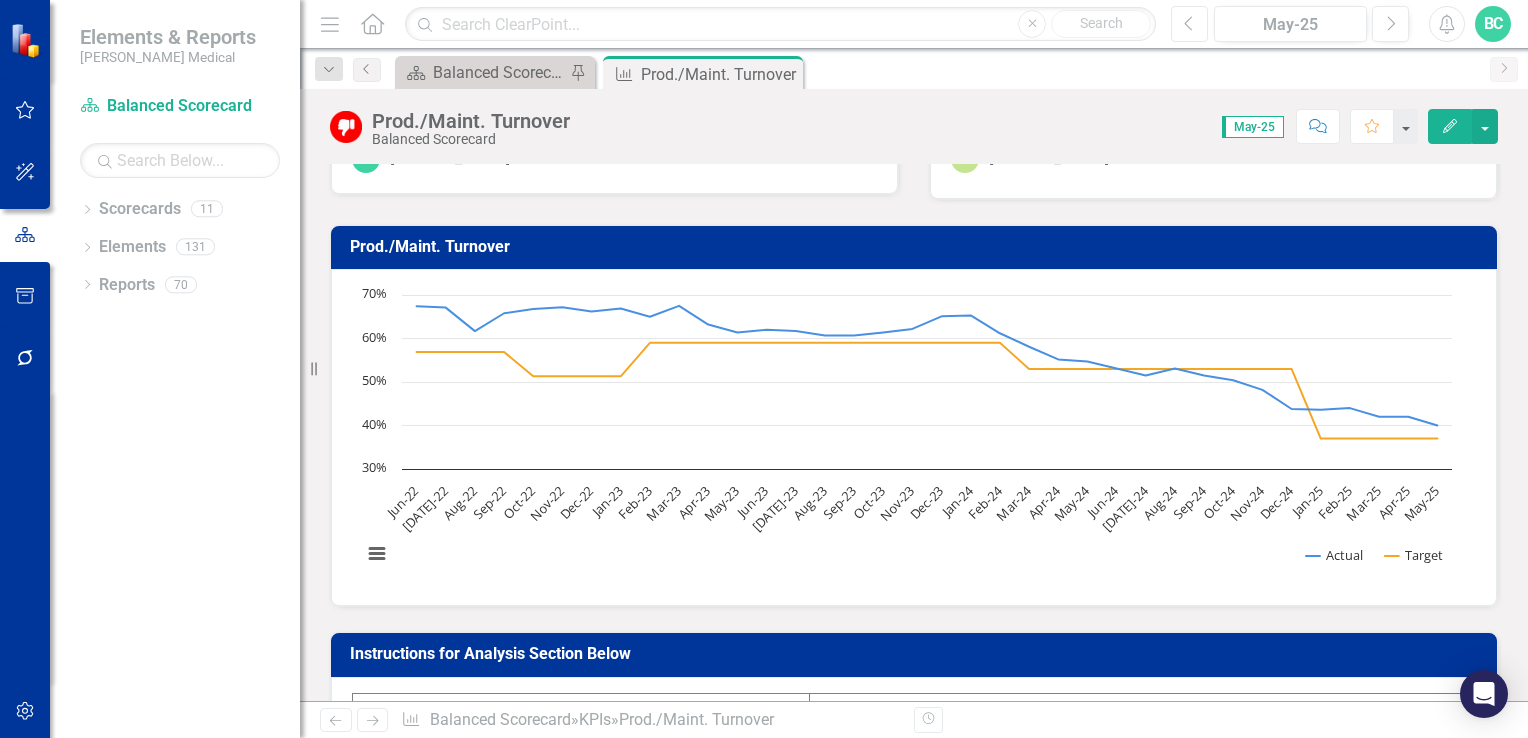 scroll, scrollTop: 0, scrollLeft: 0, axis: both 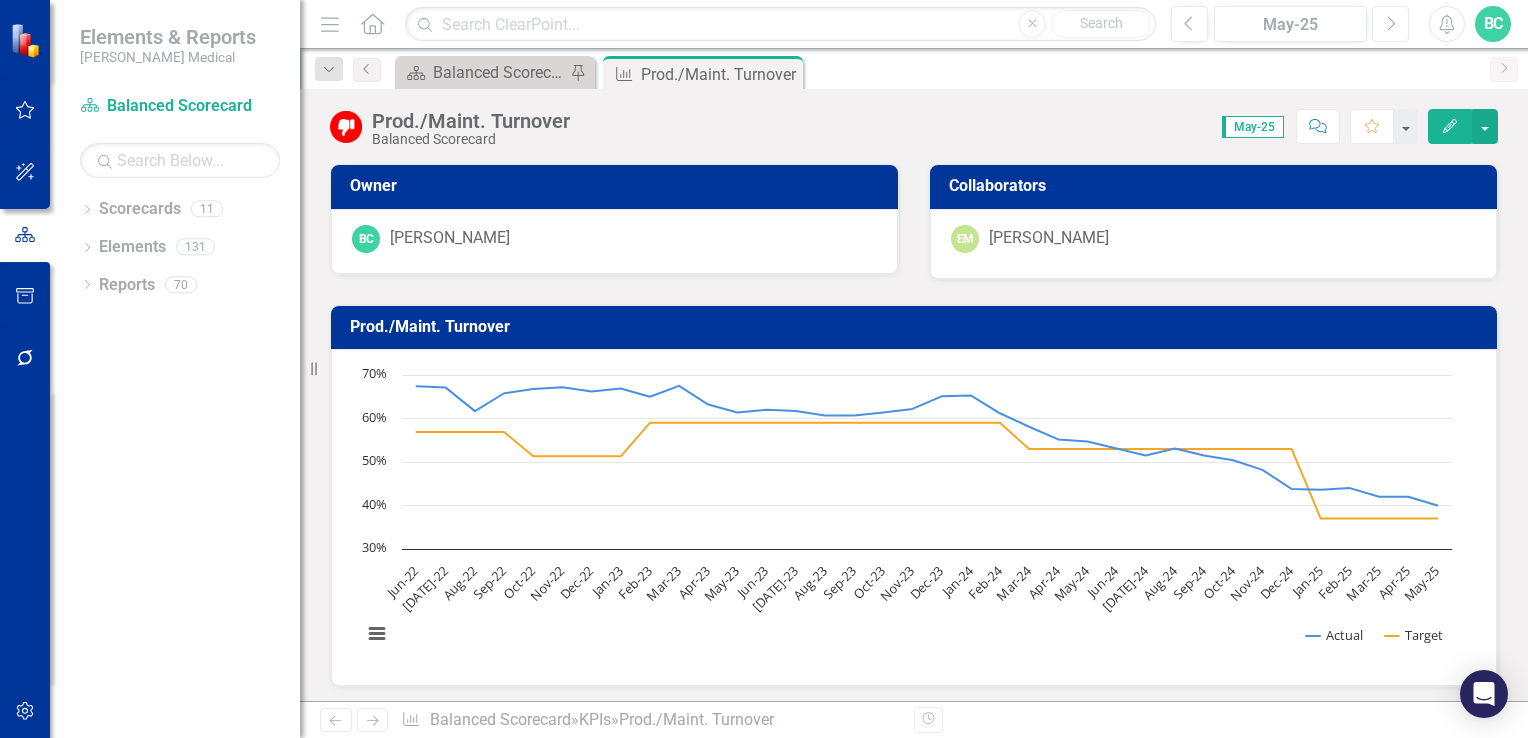 click on "Next" at bounding box center (1390, 24) 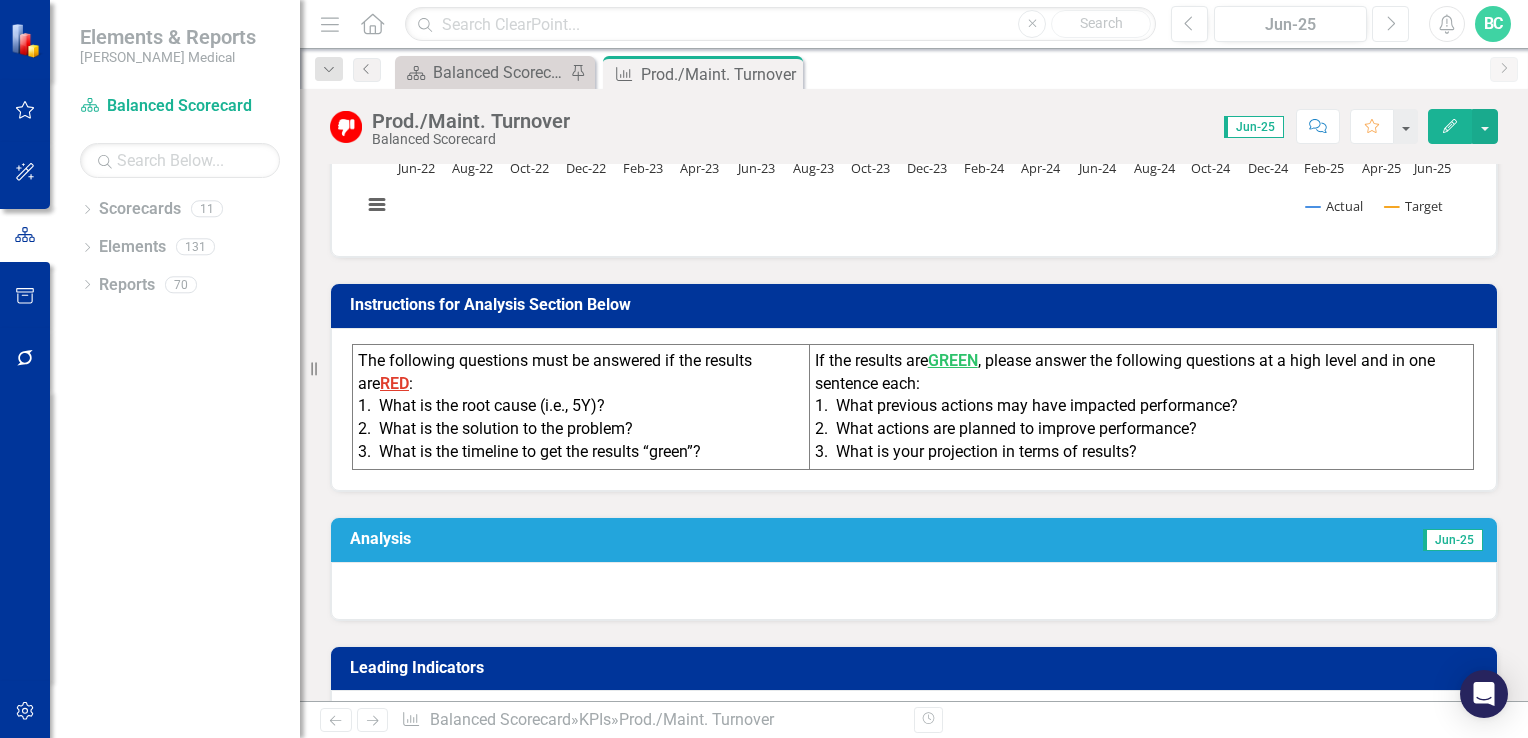 scroll, scrollTop: 433, scrollLeft: 0, axis: vertical 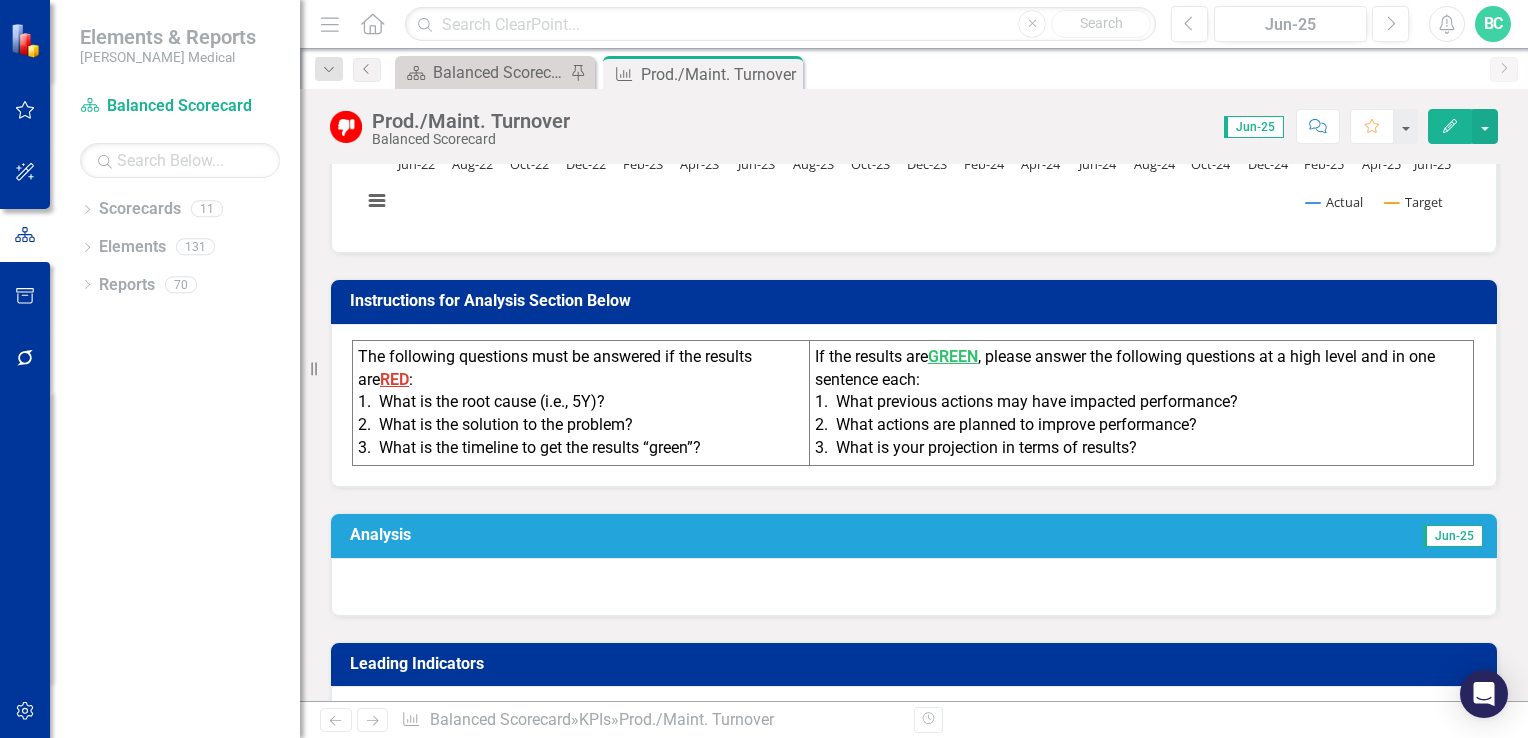 click on "Analysis" at bounding box center (631, 535) 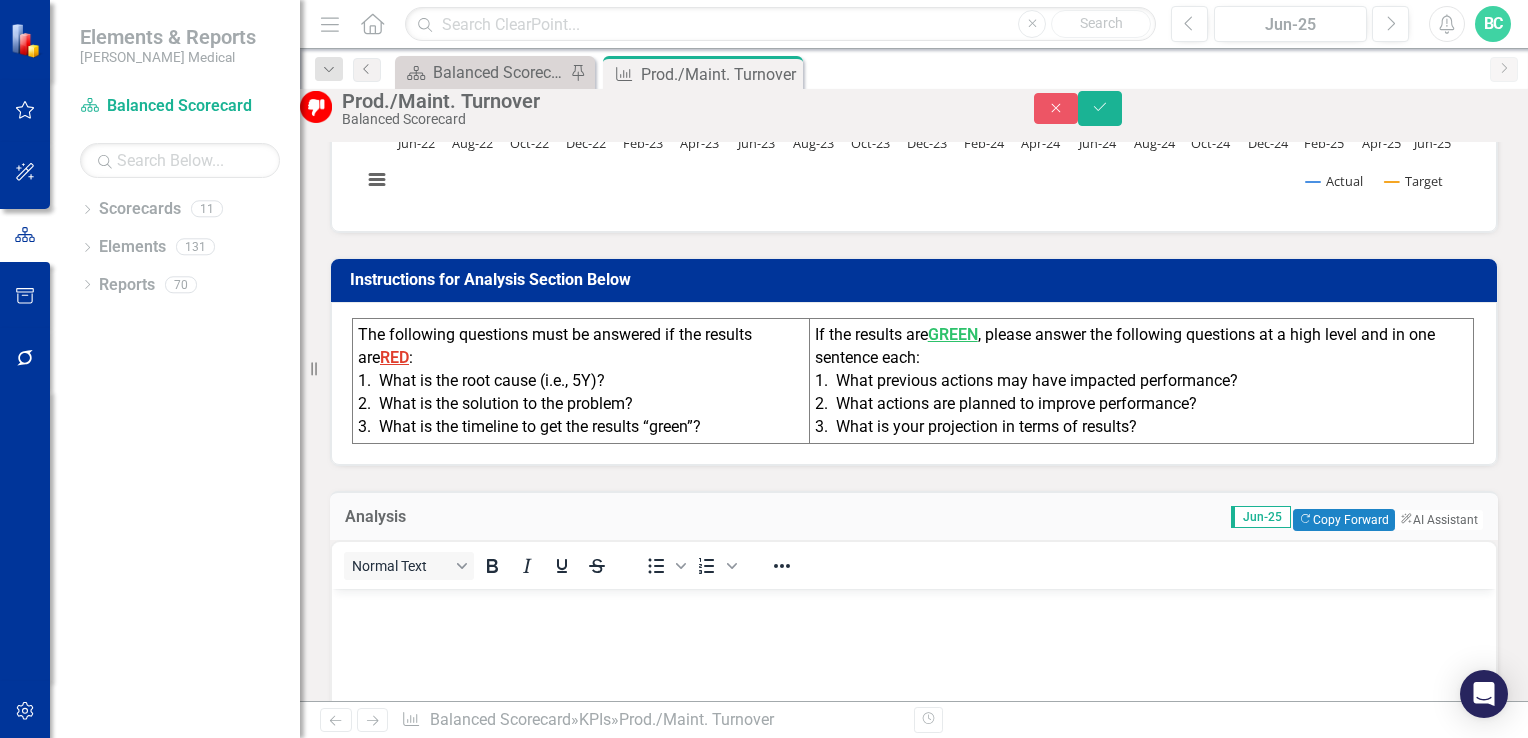 scroll, scrollTop: 0, scrollLeft: 0, axis: both 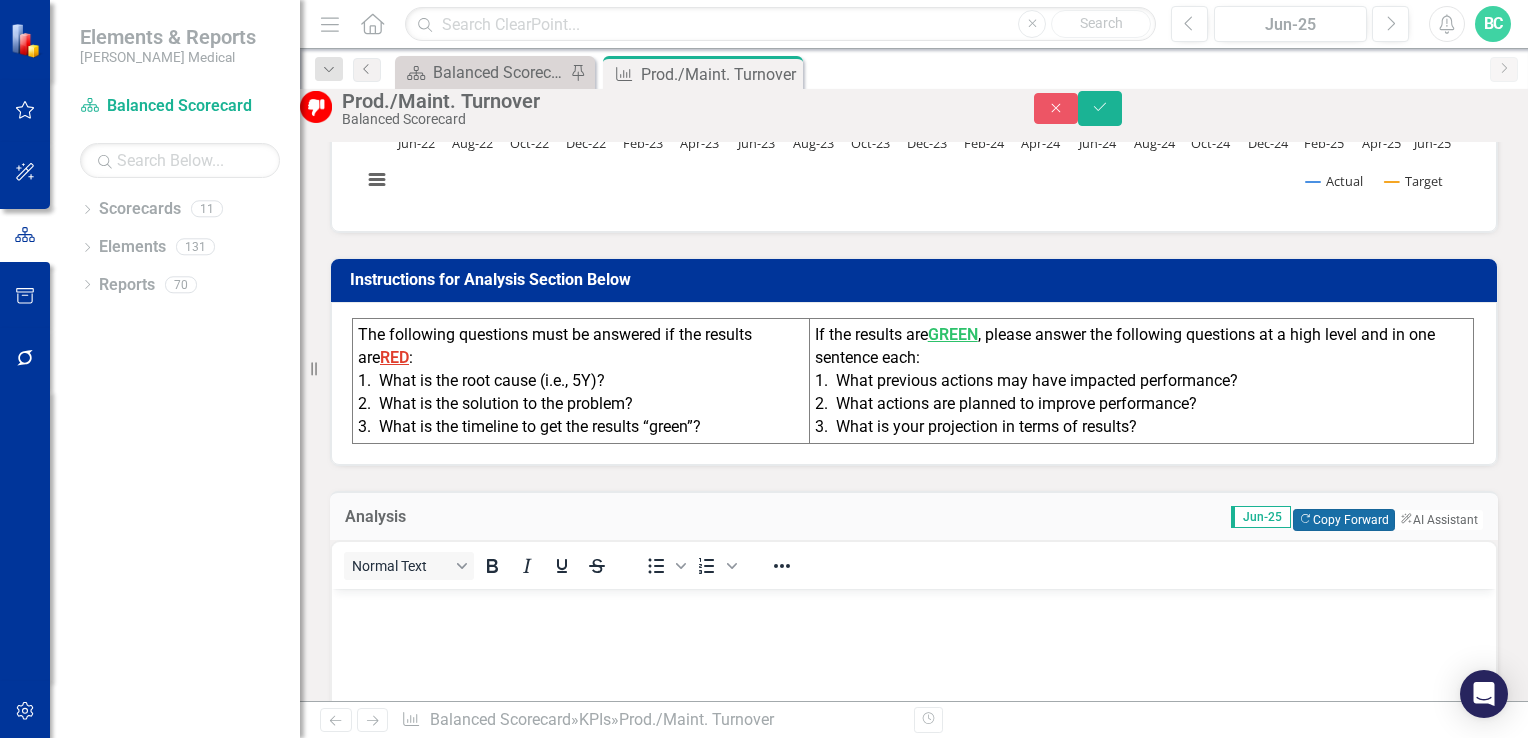 click on "Copy Forward  Copy Forward" at bounding box center [1343, 520] 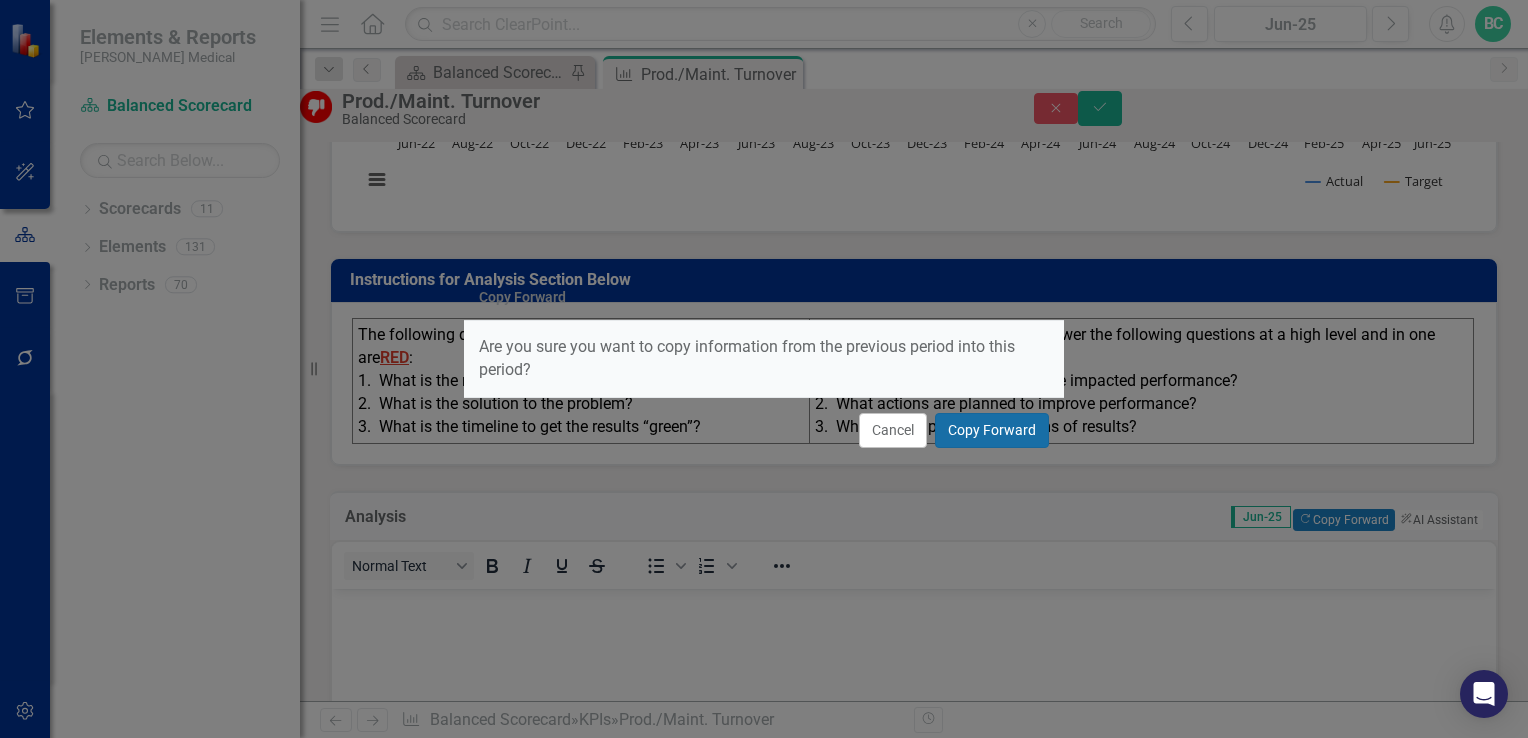 click on "Copy Forward" at bounding box center (992, 430) 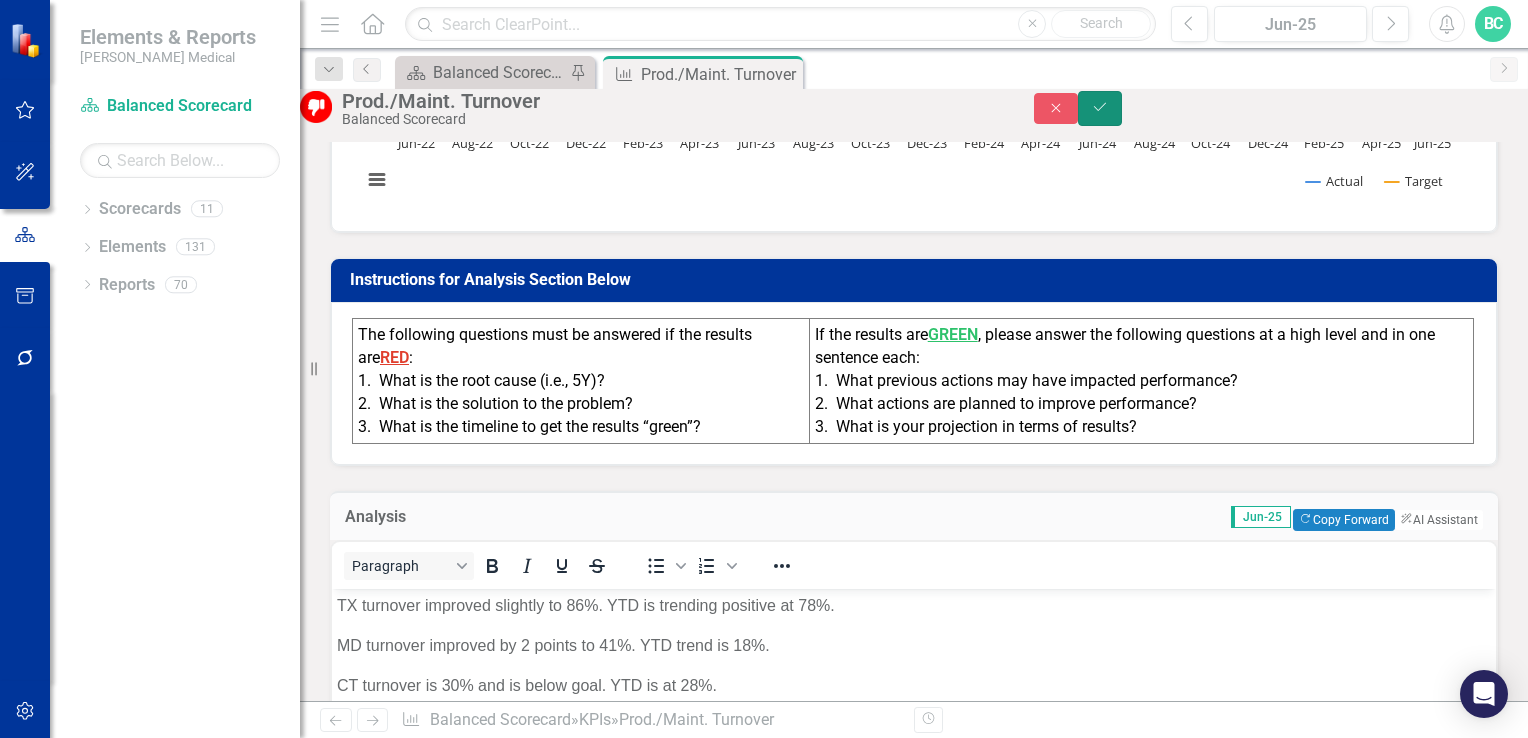 click on "Save" 